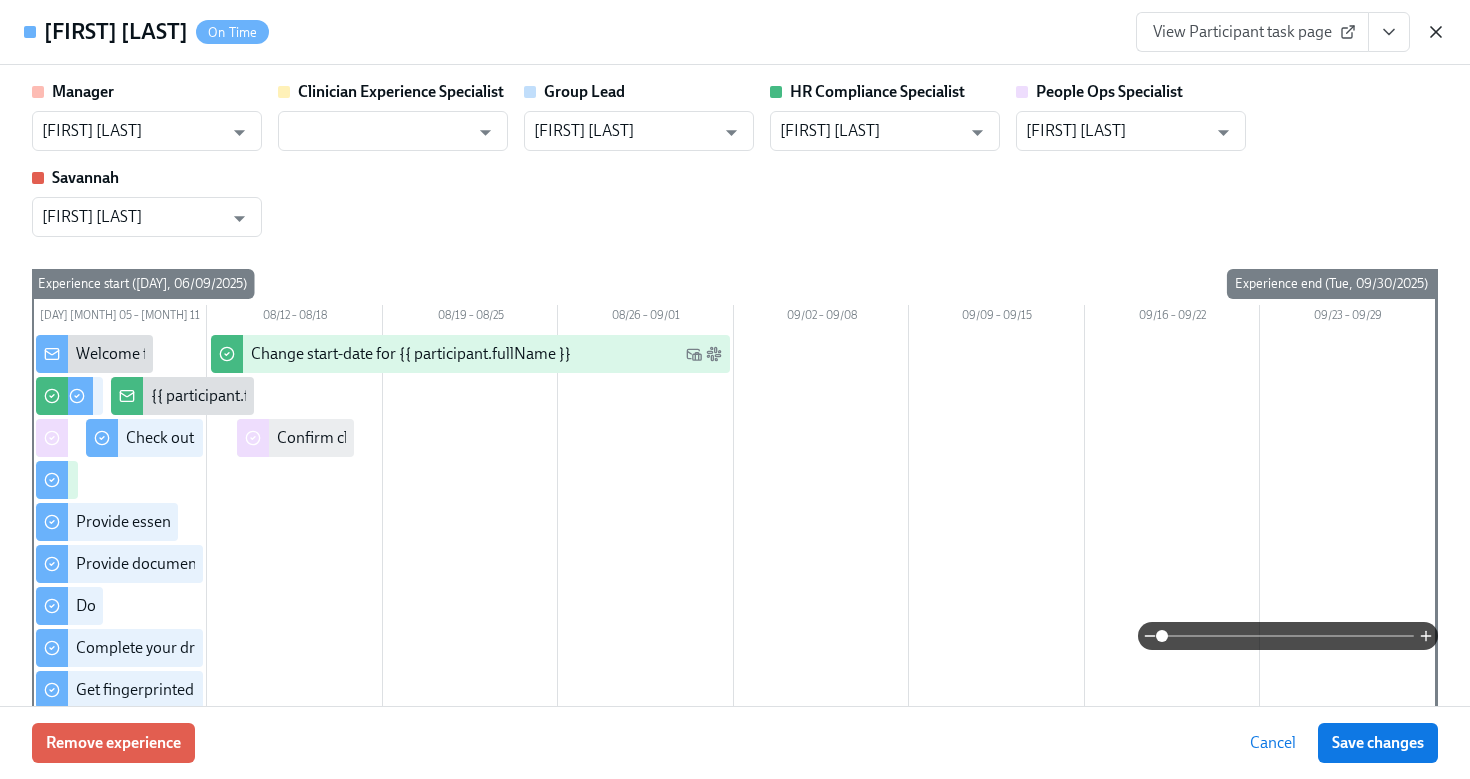 scroll, scrollTop: 0, scrollLeft: 0, axis: both 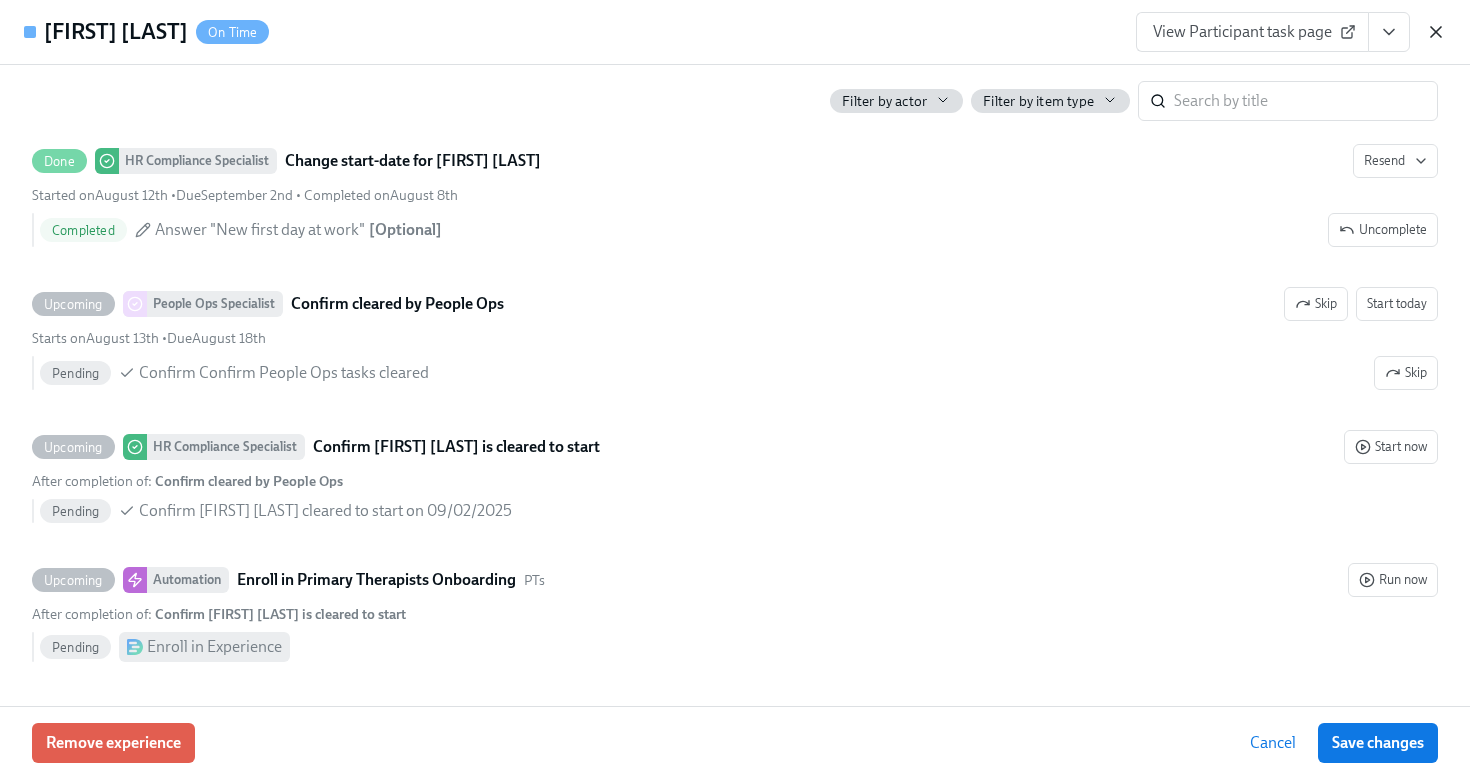 click 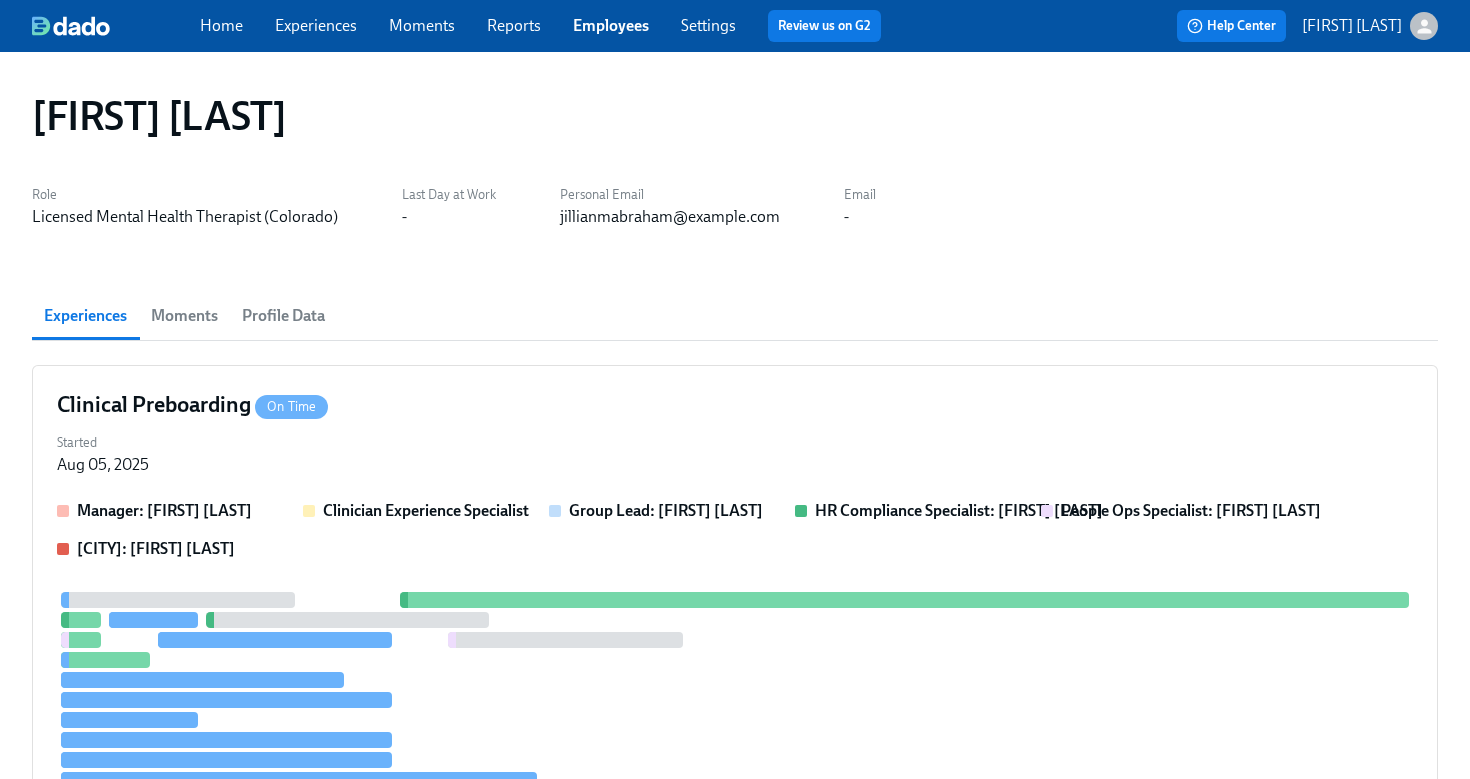 click on "Employees" at bounding box center (611, 25) 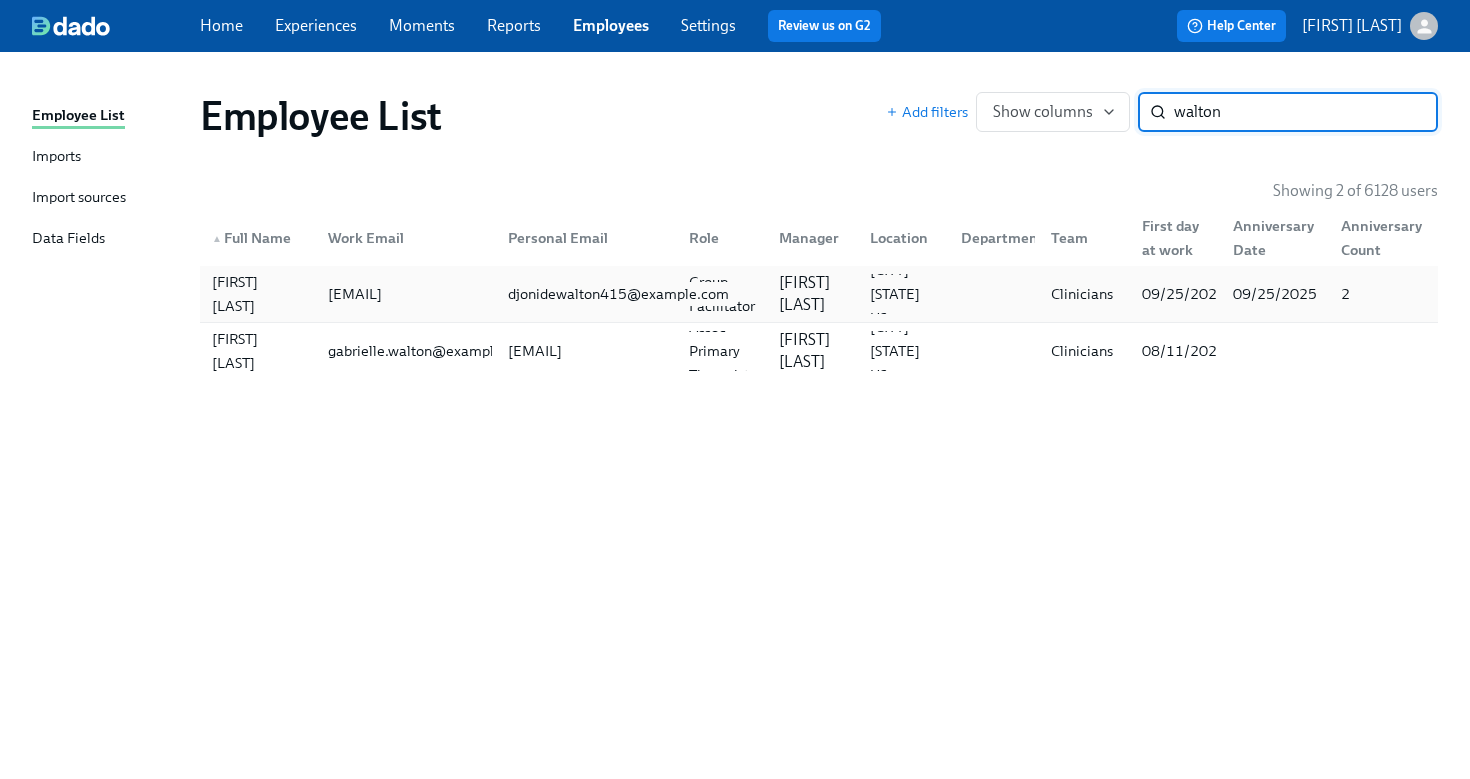 type on "walton" 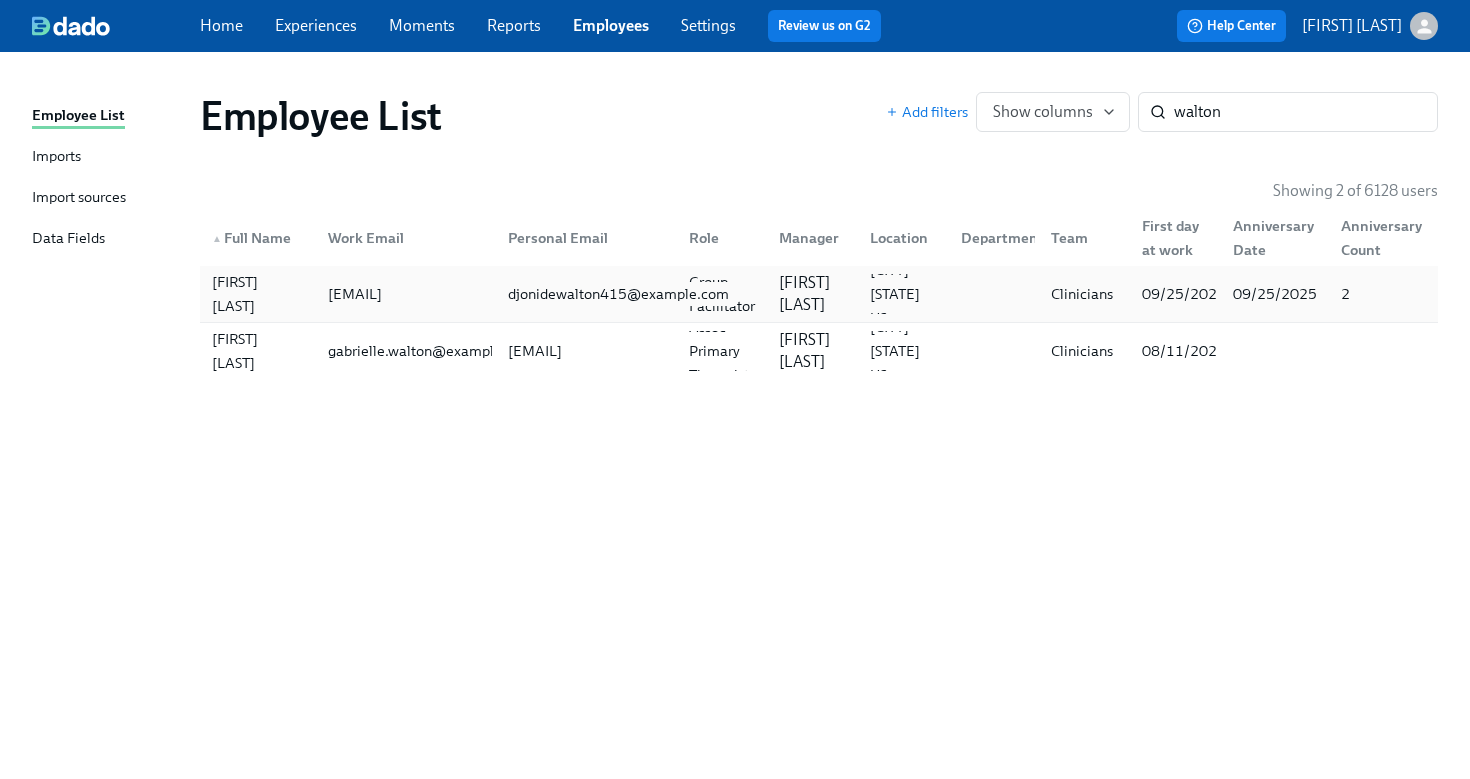 click on "djonidewalton415@example.com" at bounding box center [618, 294] 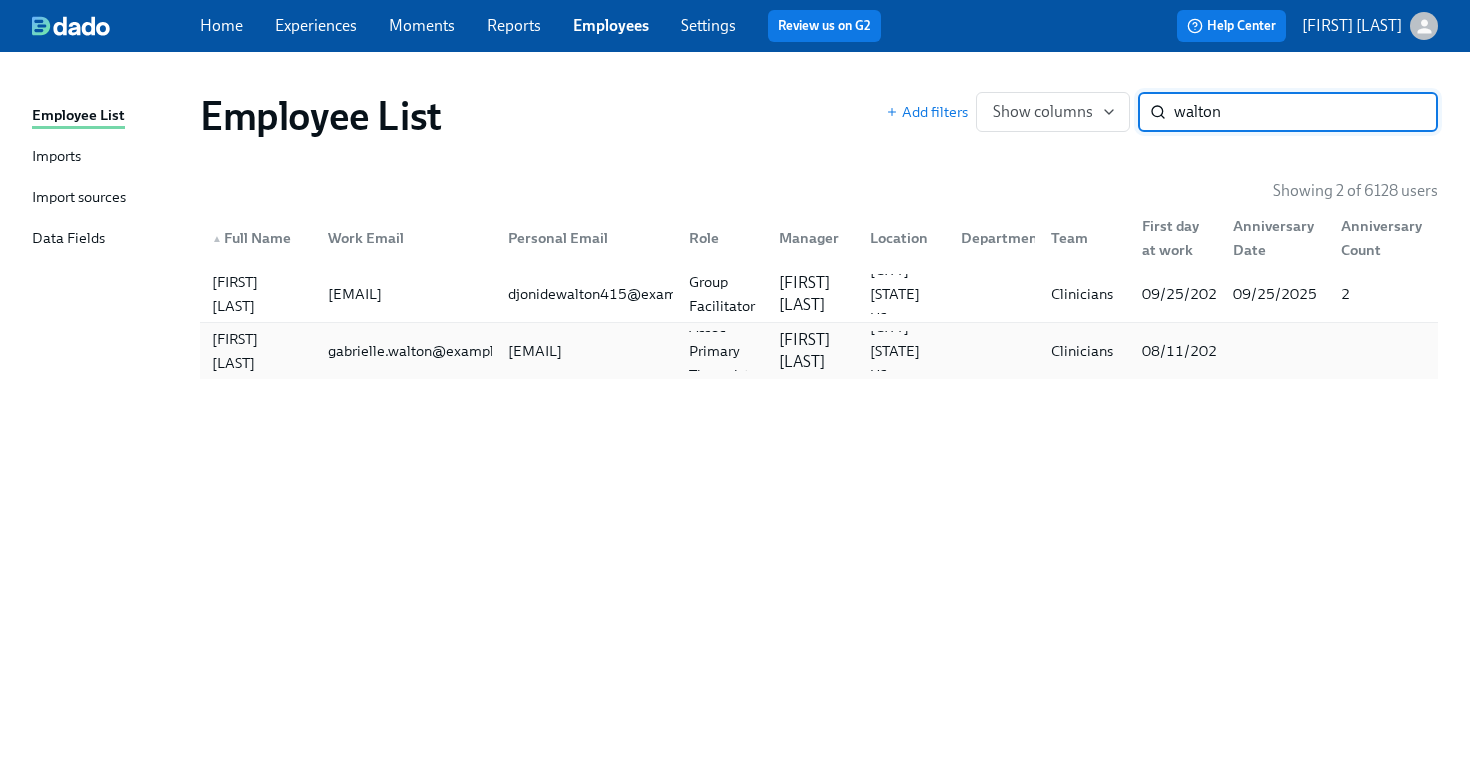 click on "[FIRST] [LAST]" at bounding box center [258, 351] 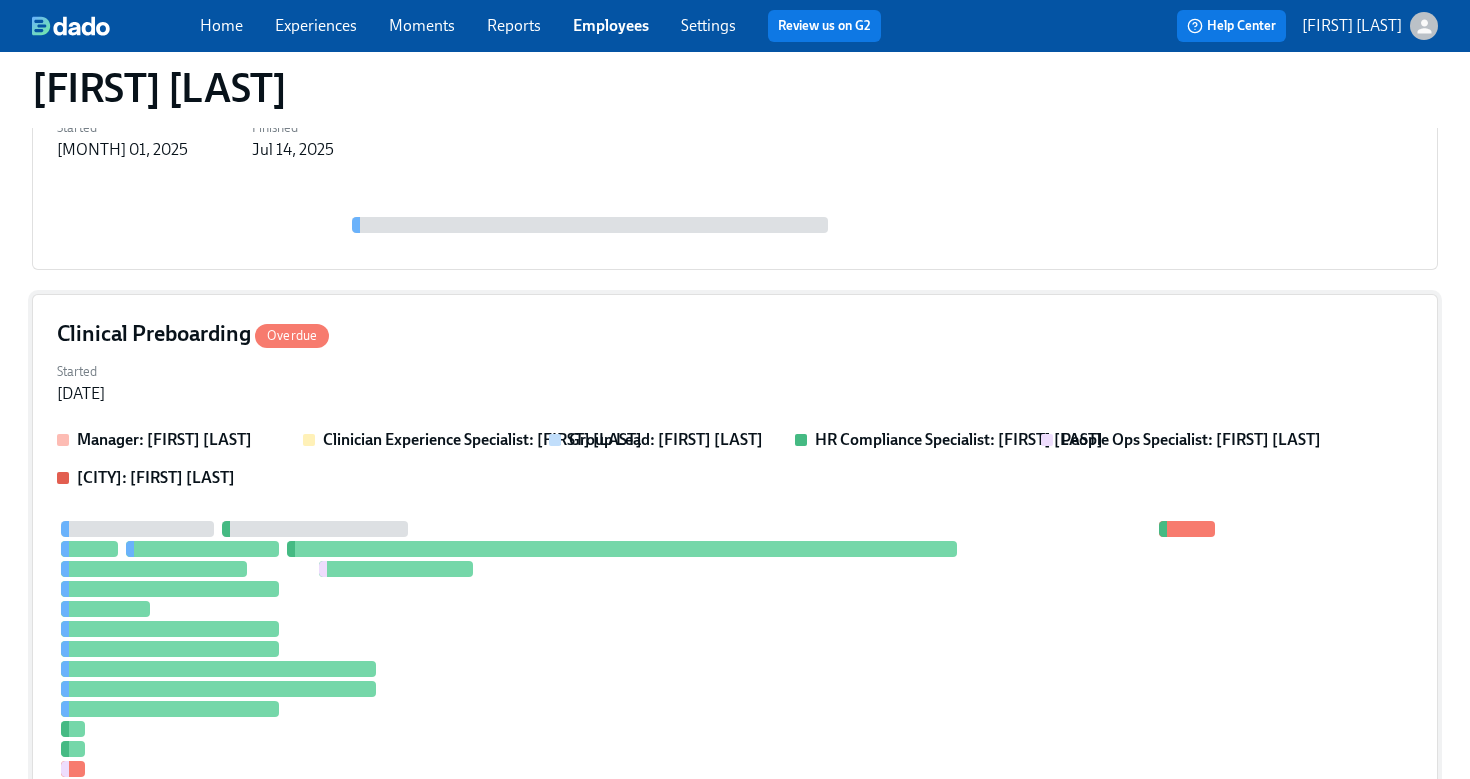 scroll, scrollTop: 451, scrollLeft: 0, axis: vertical 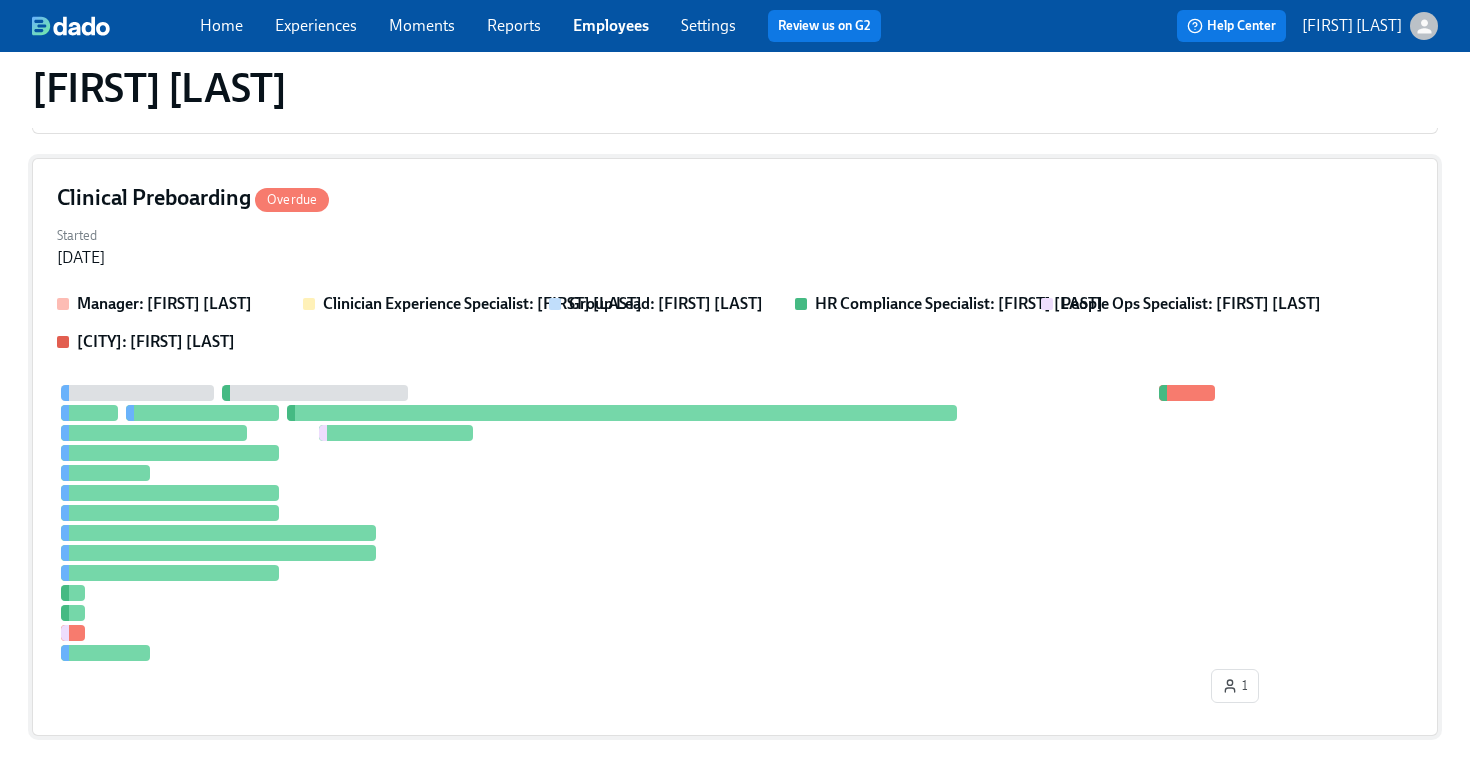 click on "Started [DATE]" at bounding box center (735, 245) 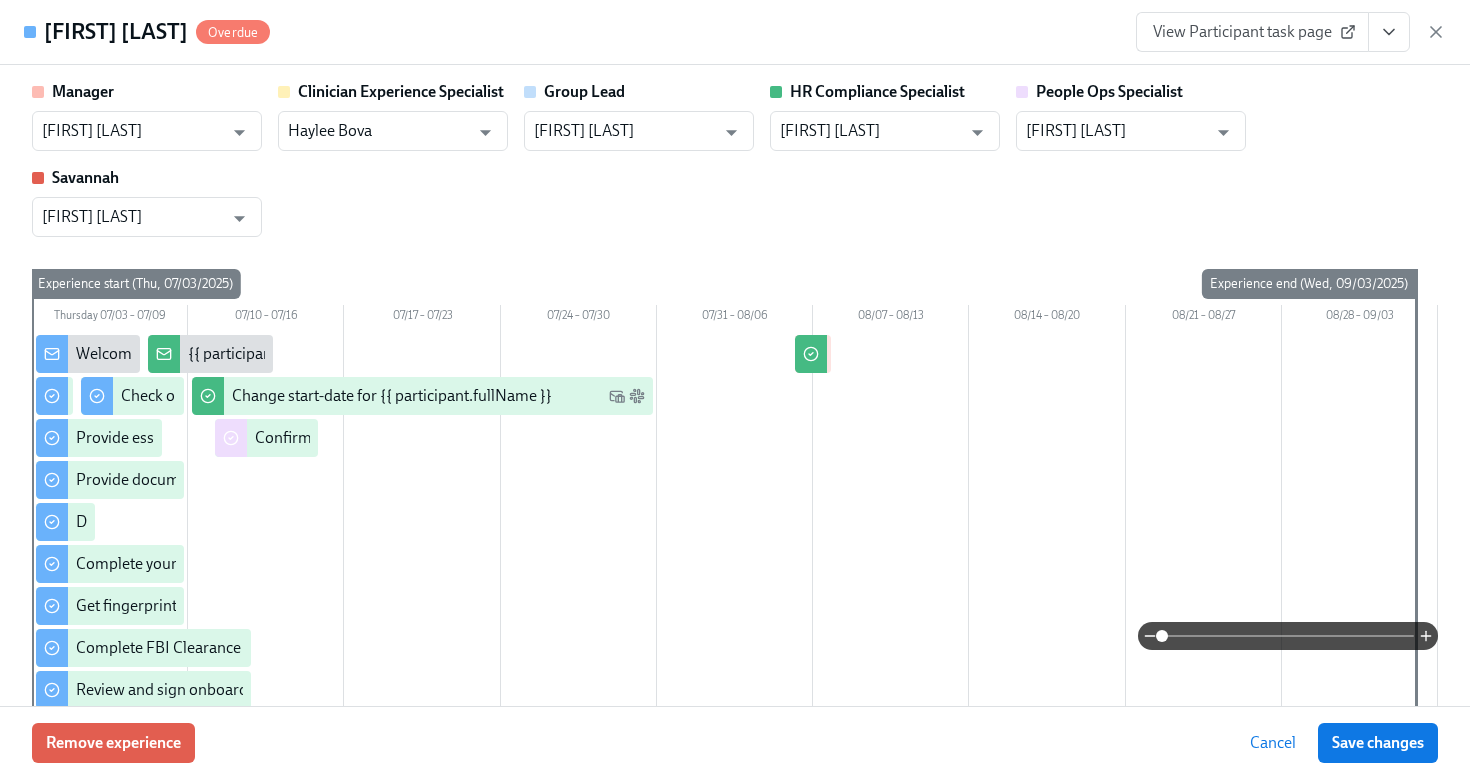 click 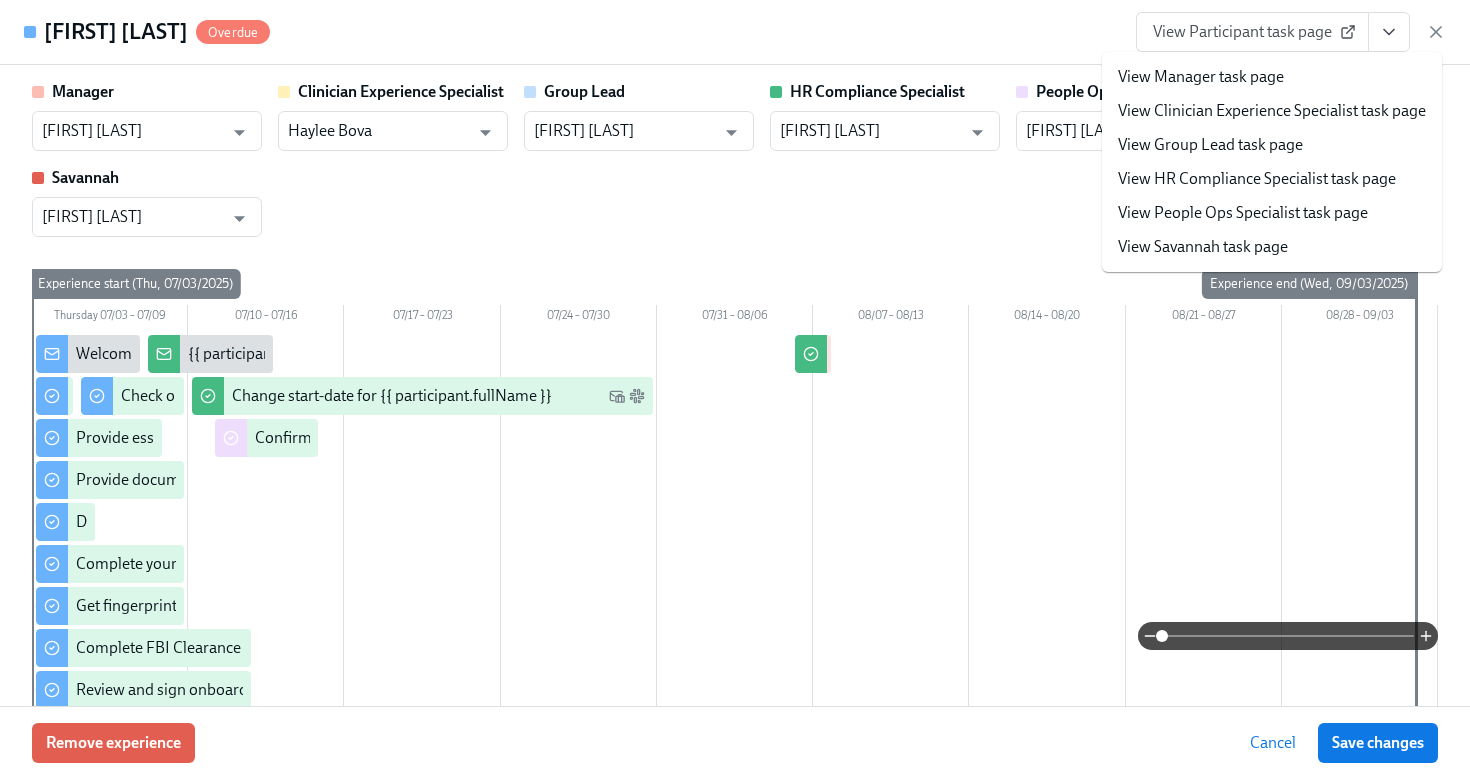 click on "View HR Compliance Specialist task page" at bounding box center (1257, 179) 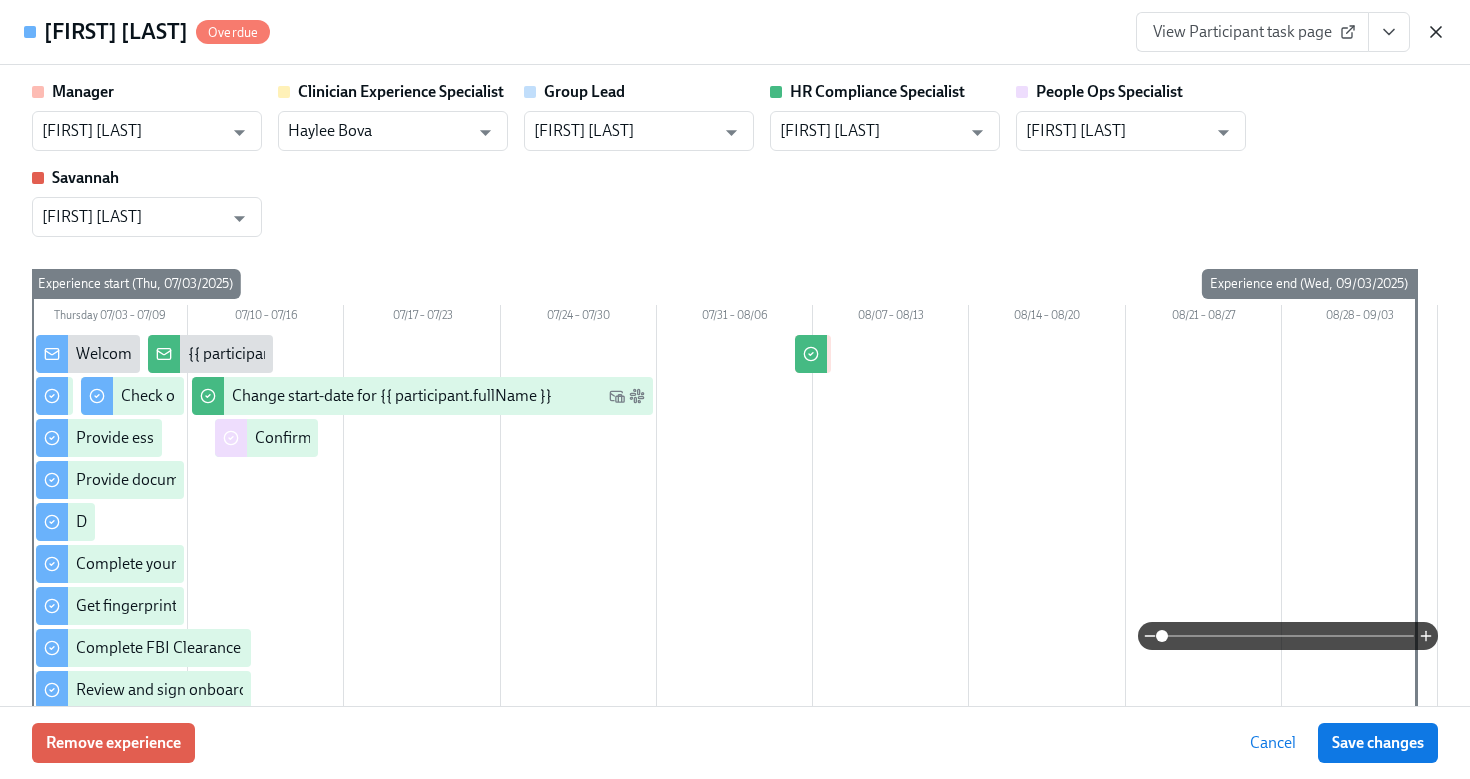click 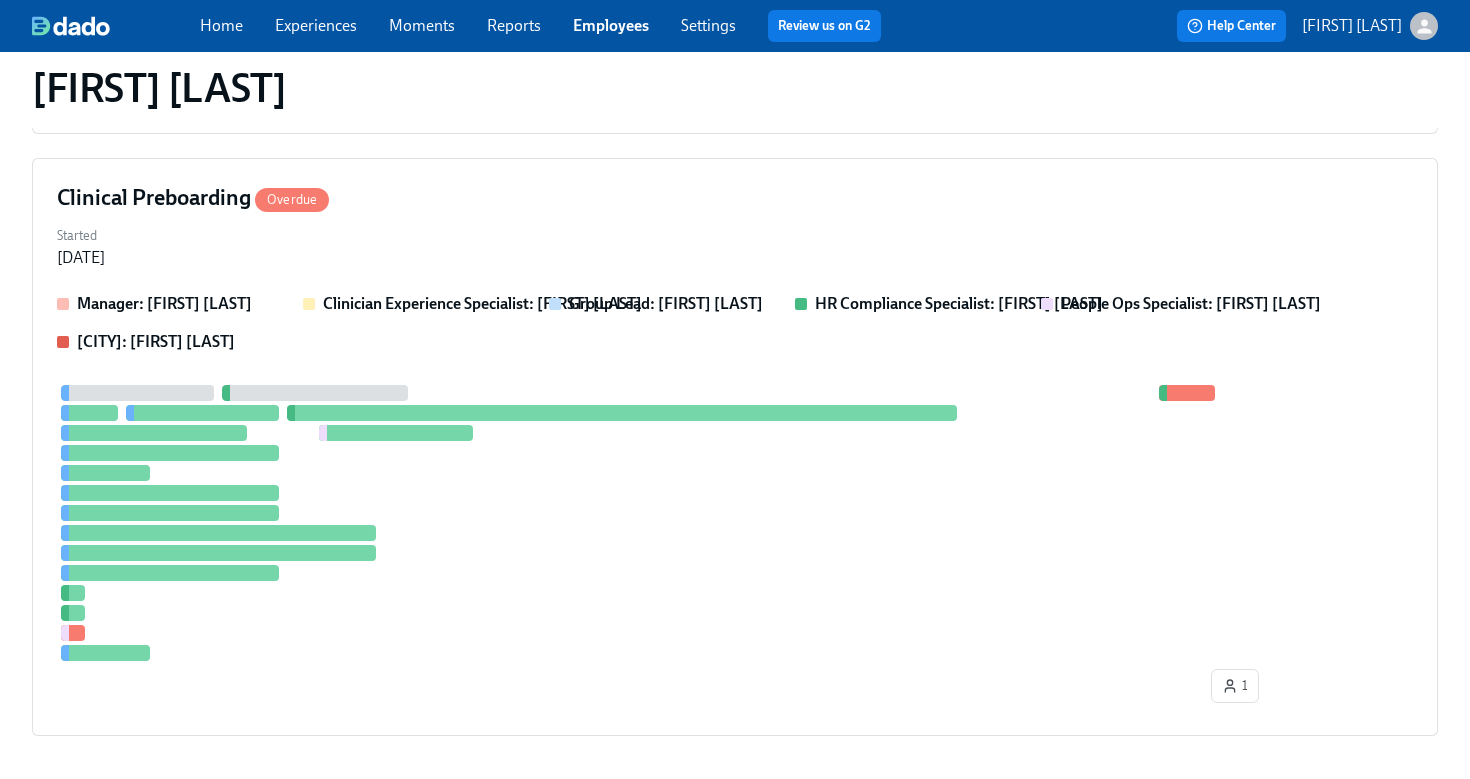 click on "Employees" at bounding box center (611, 25) 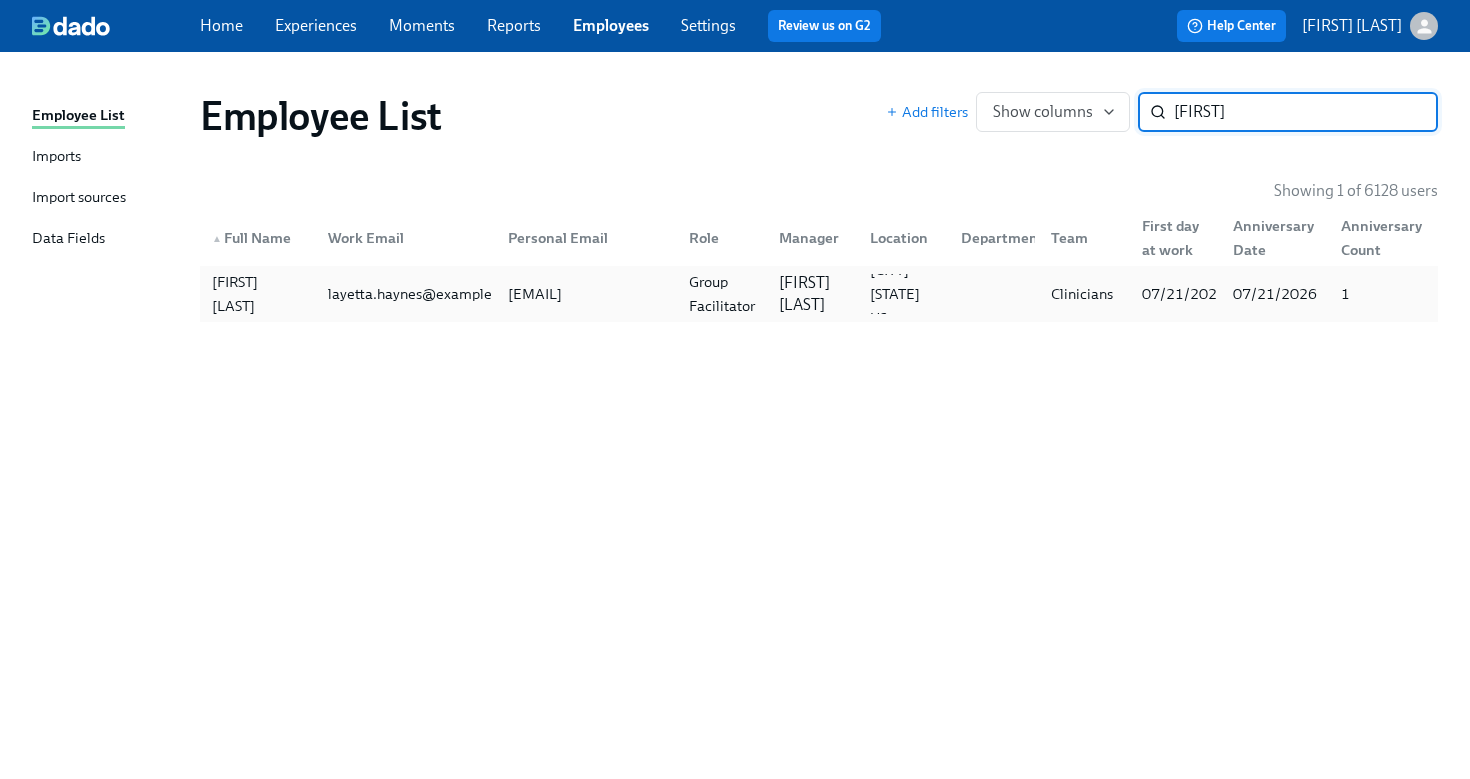type on "[FIRST]" 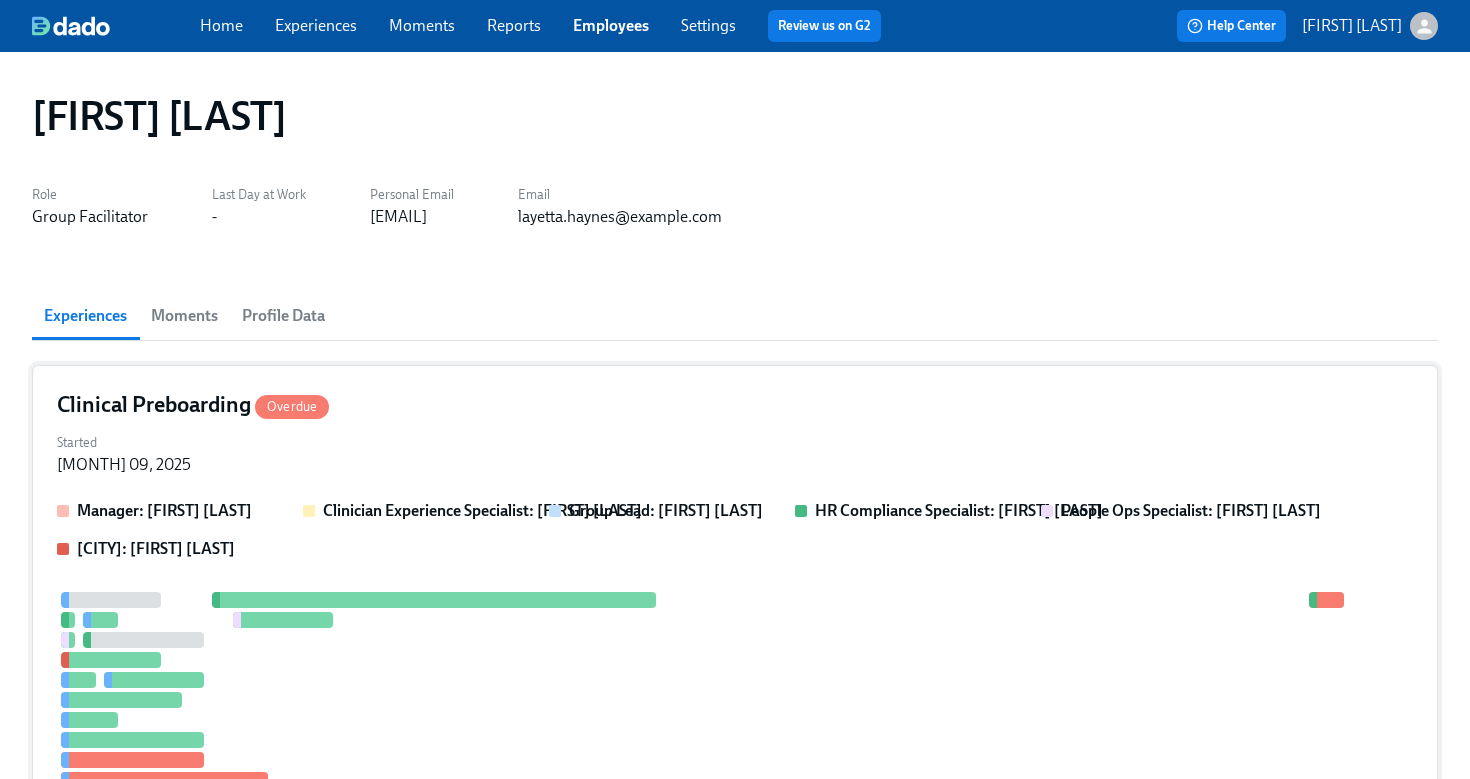 click on "Started [DATE]" at bounding box center [735, 452] 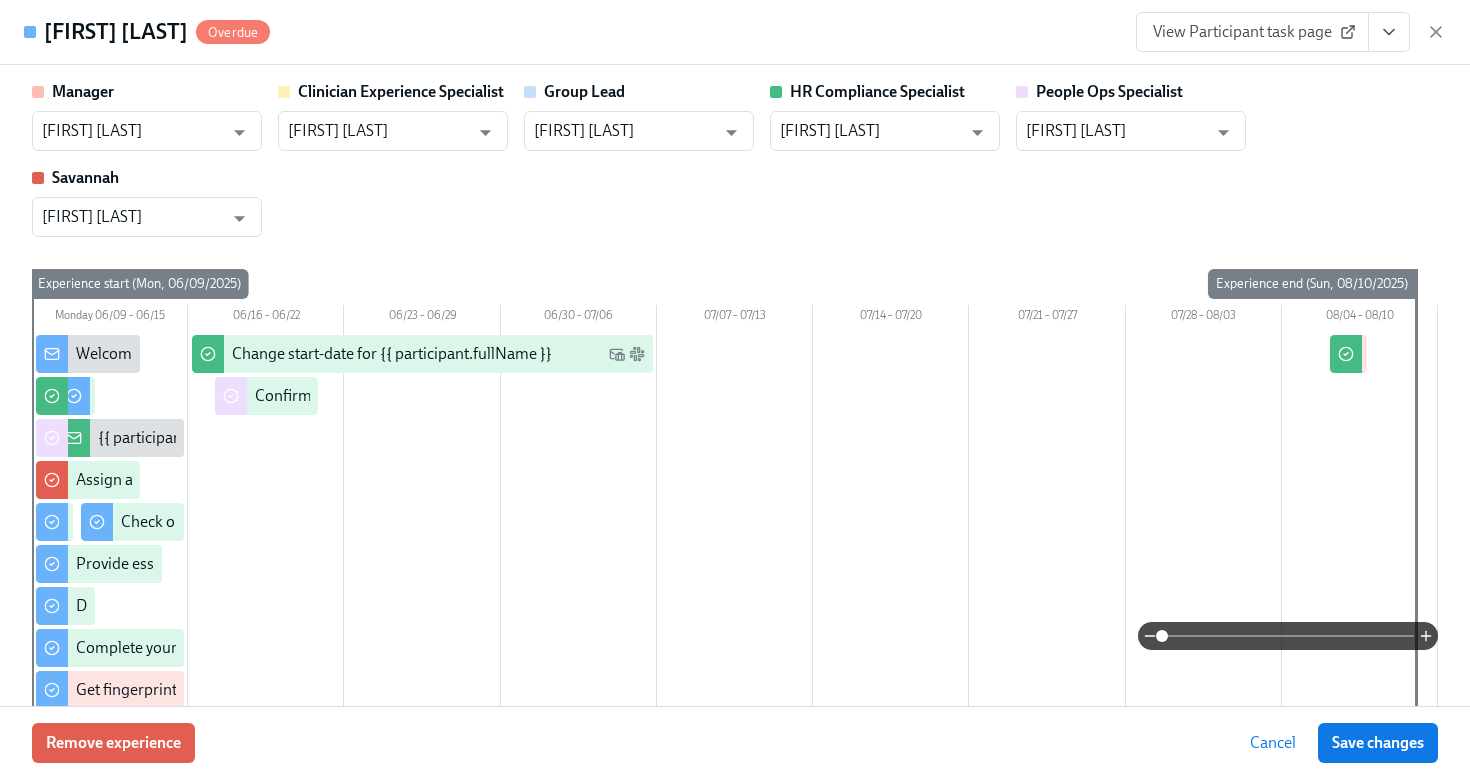 click 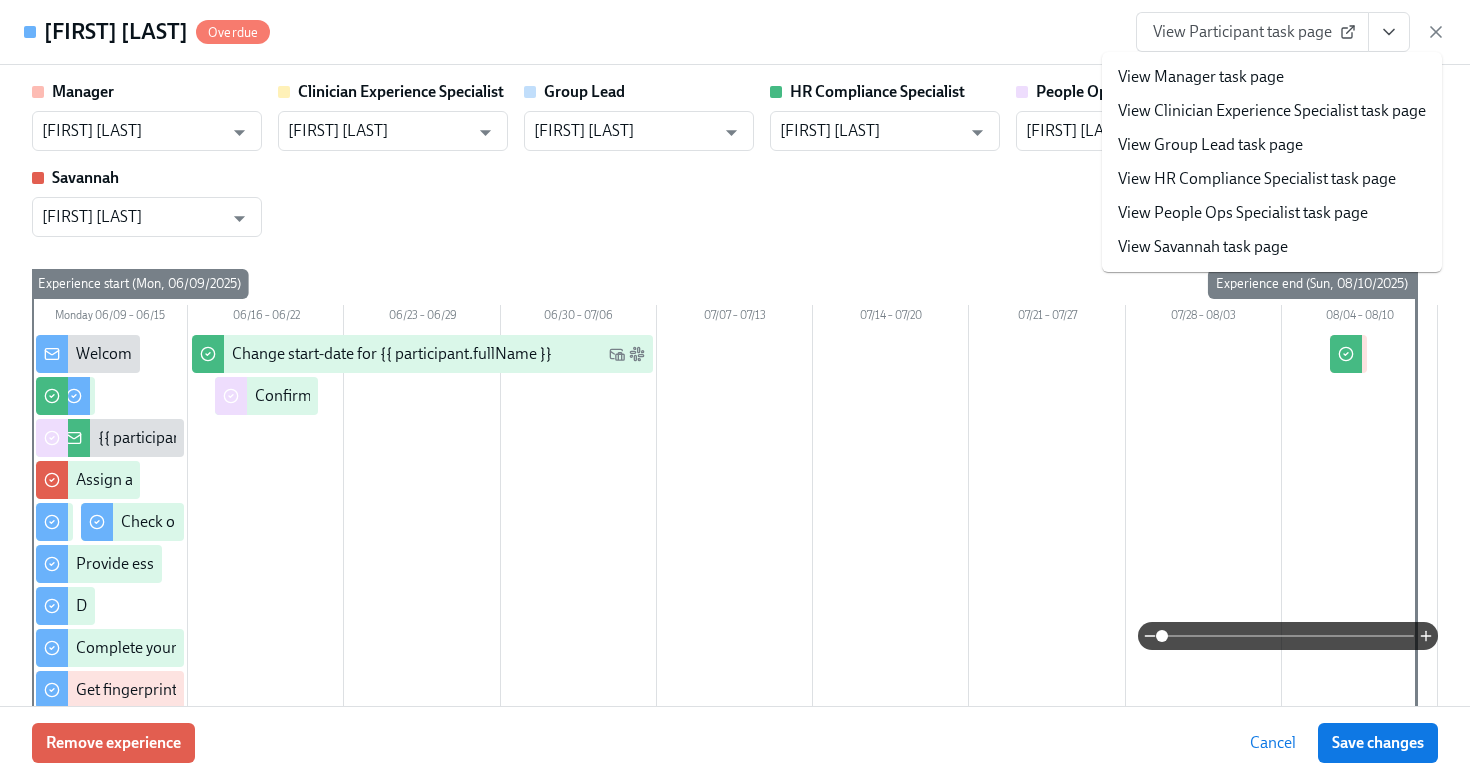 click on "View HR Compliance Specialist task page" at bounding box center (1257, 179) 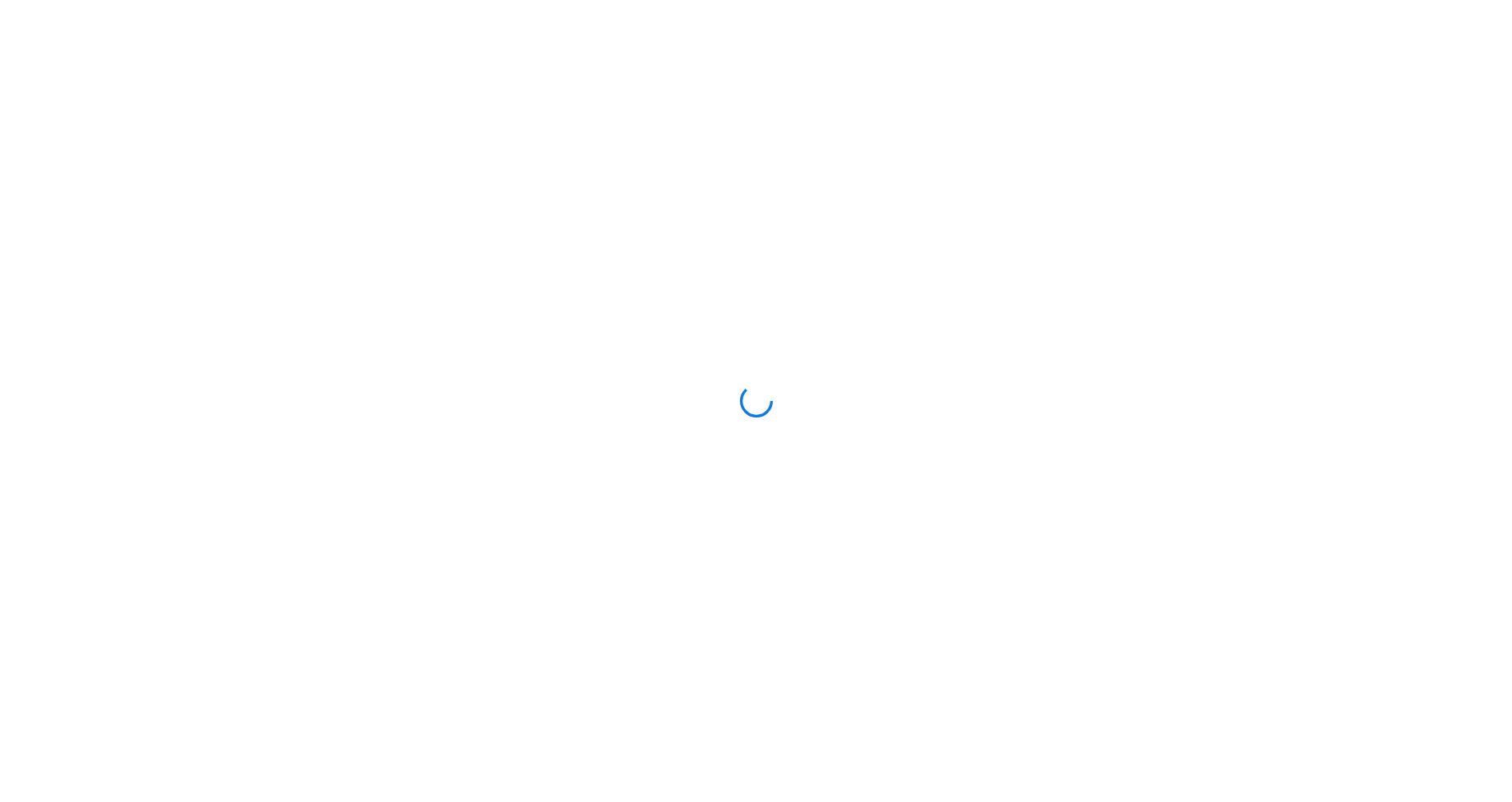 scroll, scrollTop: 0, scrollLeft: 0, axis: both 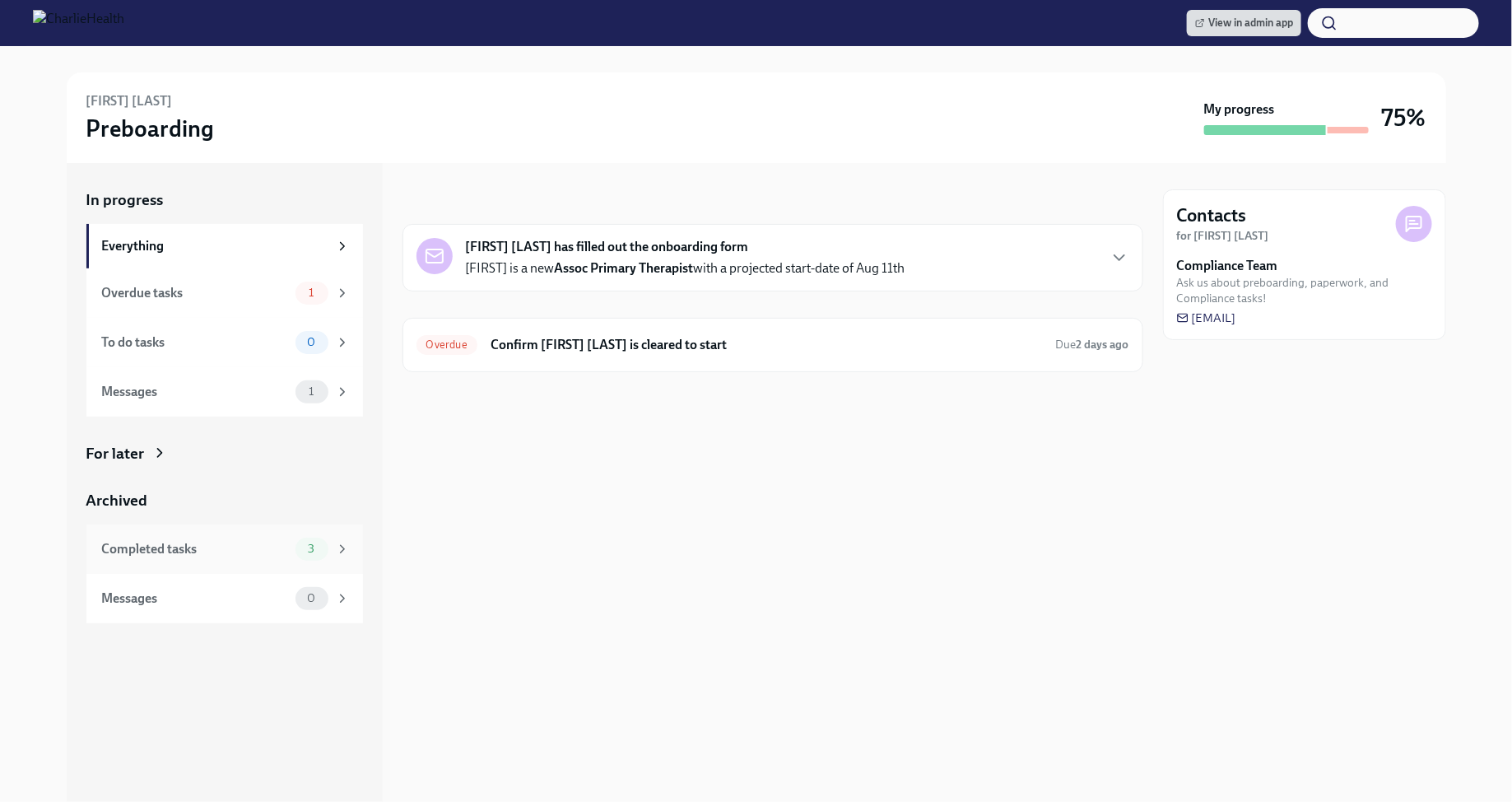 click on "3" at bounding box center [311, 548] 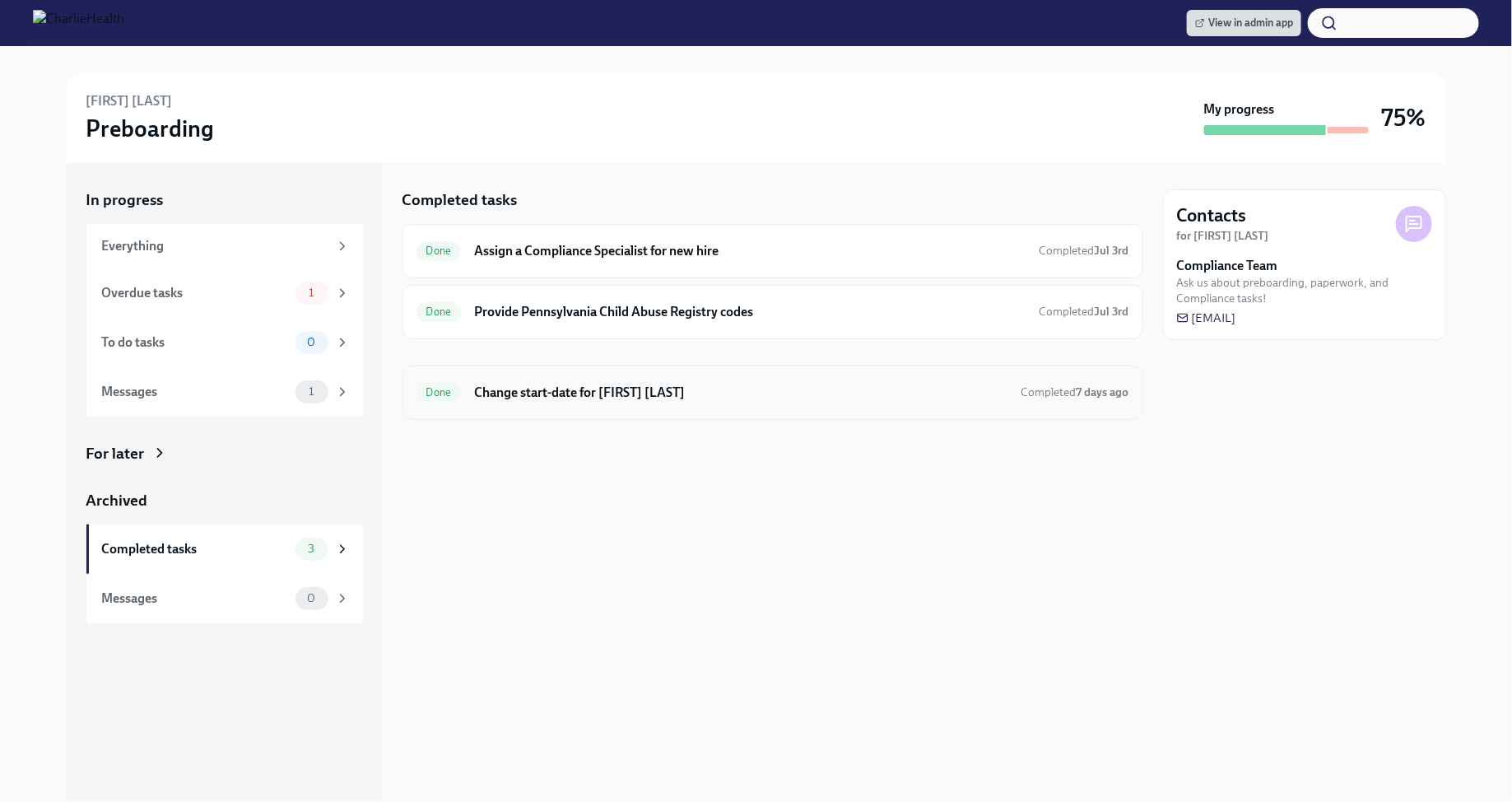 click on "Done Change start-date for Gabrielle Walton Completed  7 days ago" at bounding box center (773, 393) 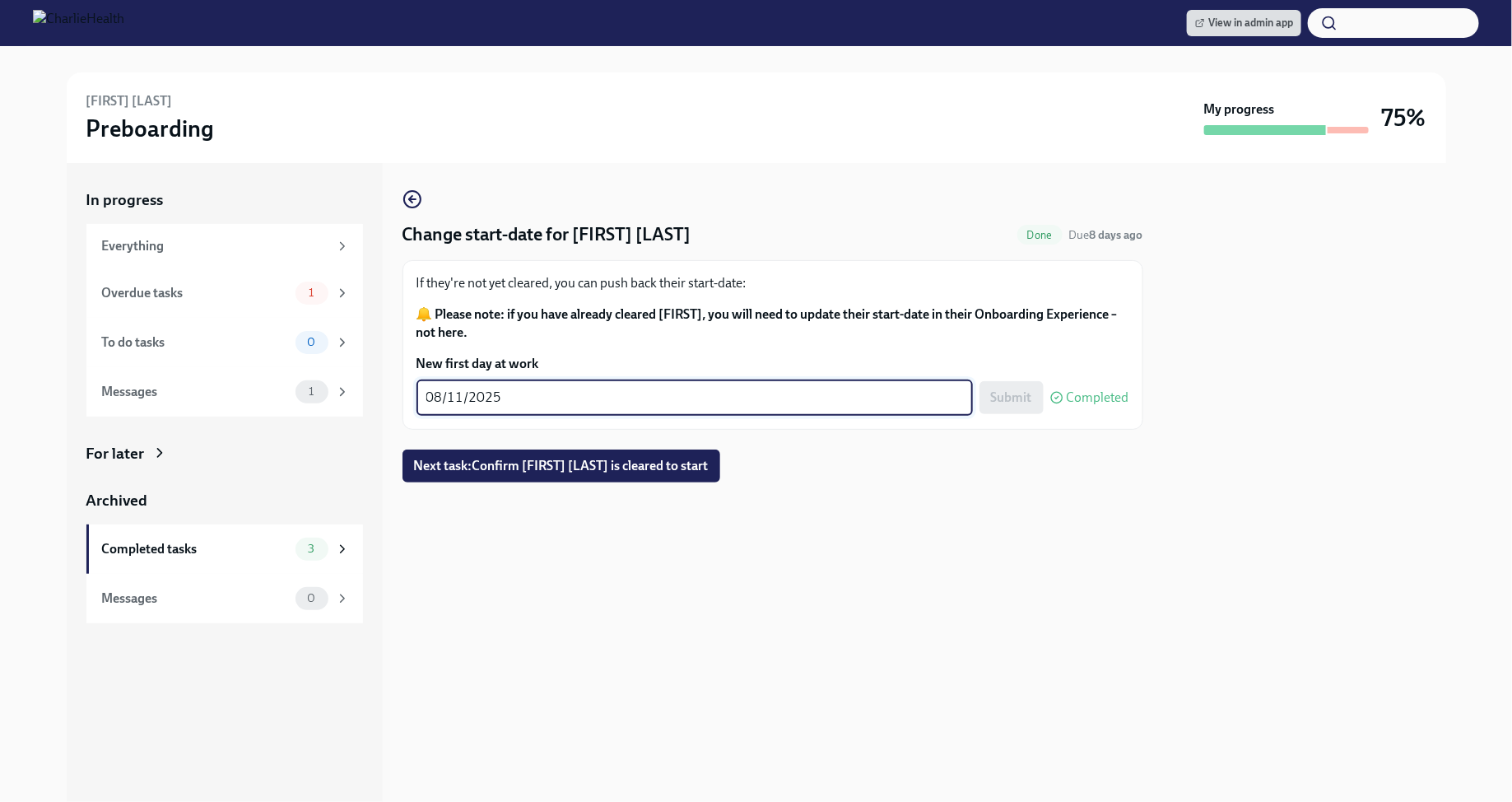 click on "08/11/2025" at bounding box center (695, 398) 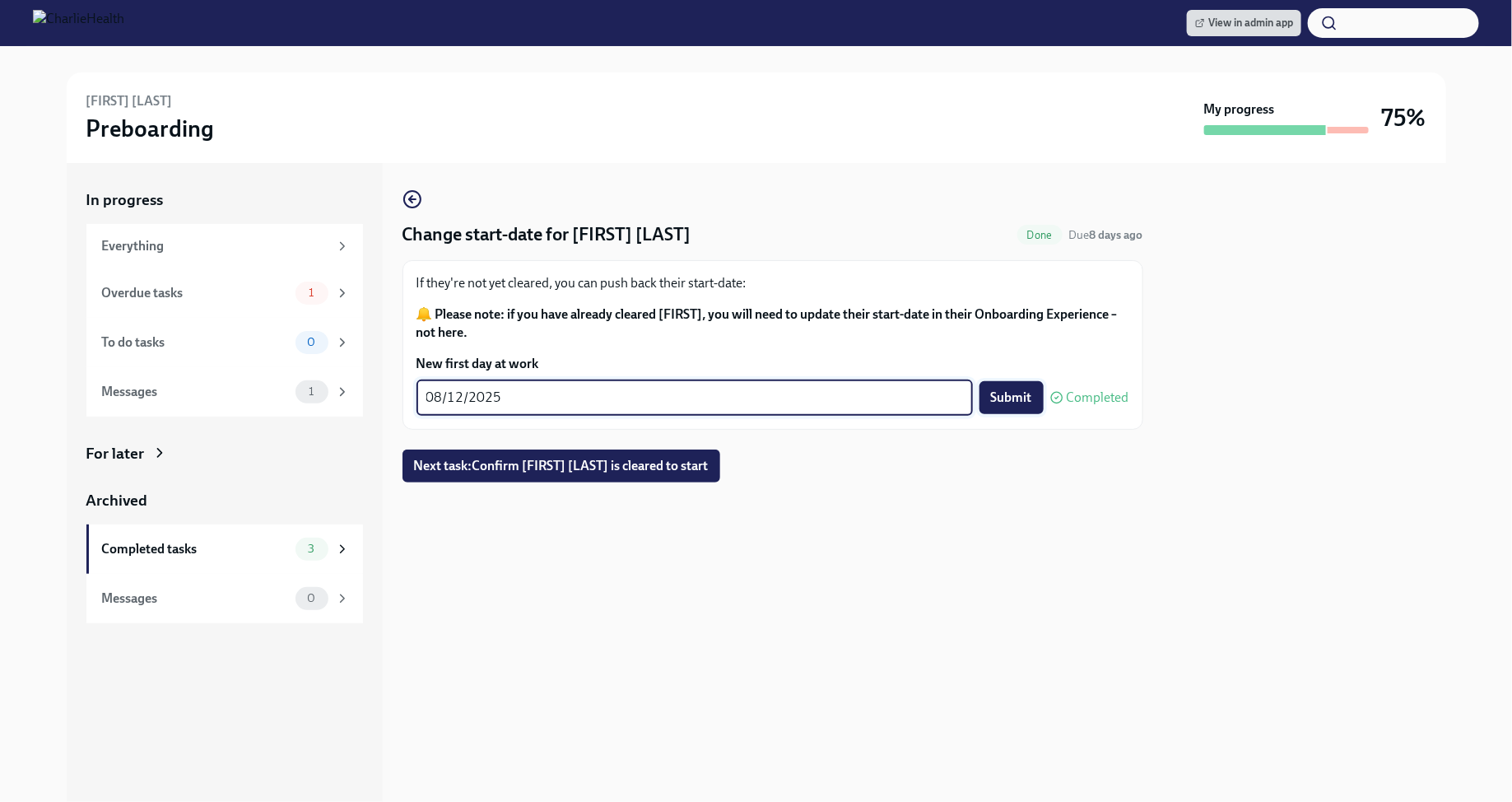 type on "08/12/2025" 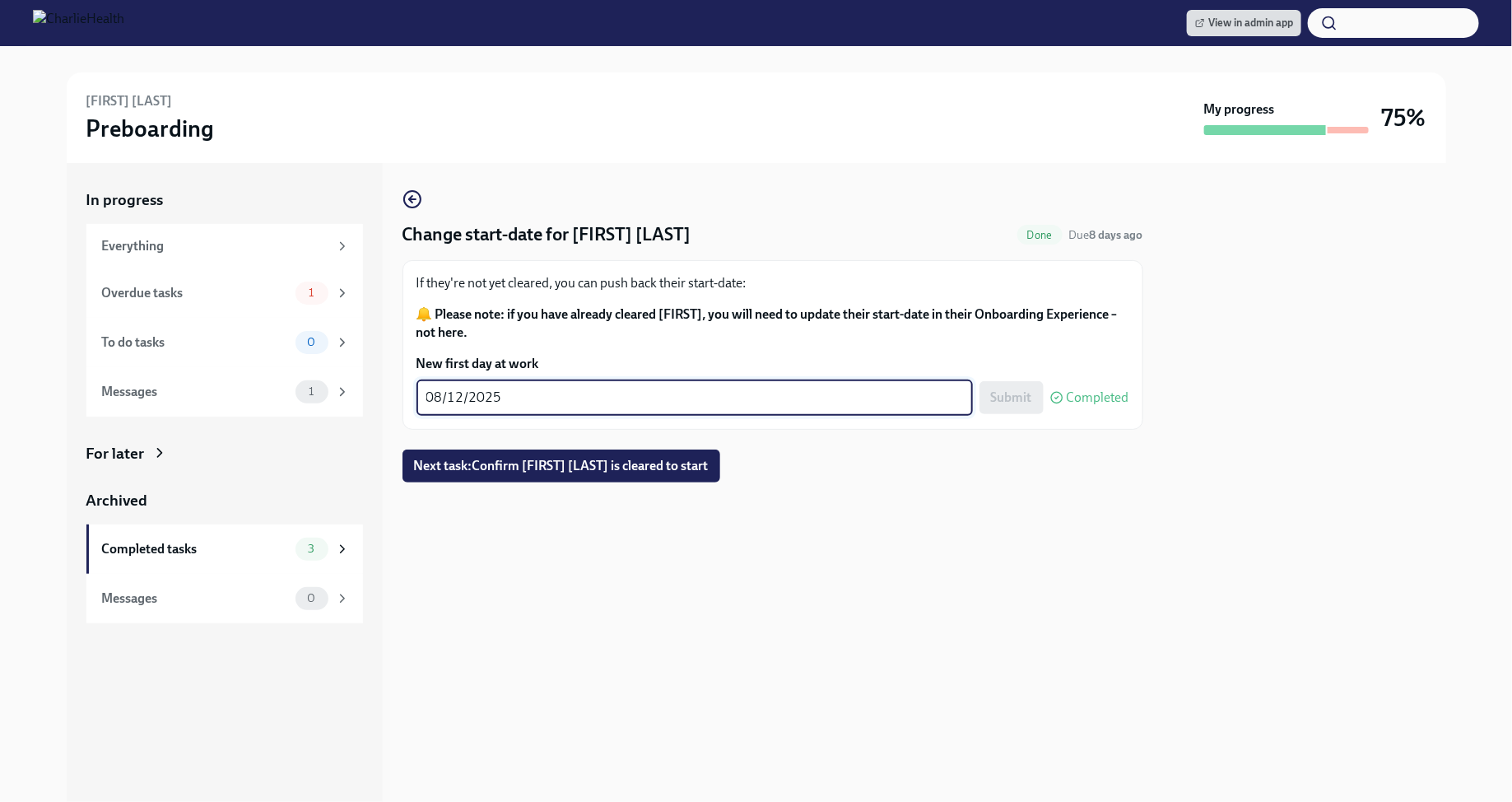 click on "08/12/2025" at bounding box center [695, 398] 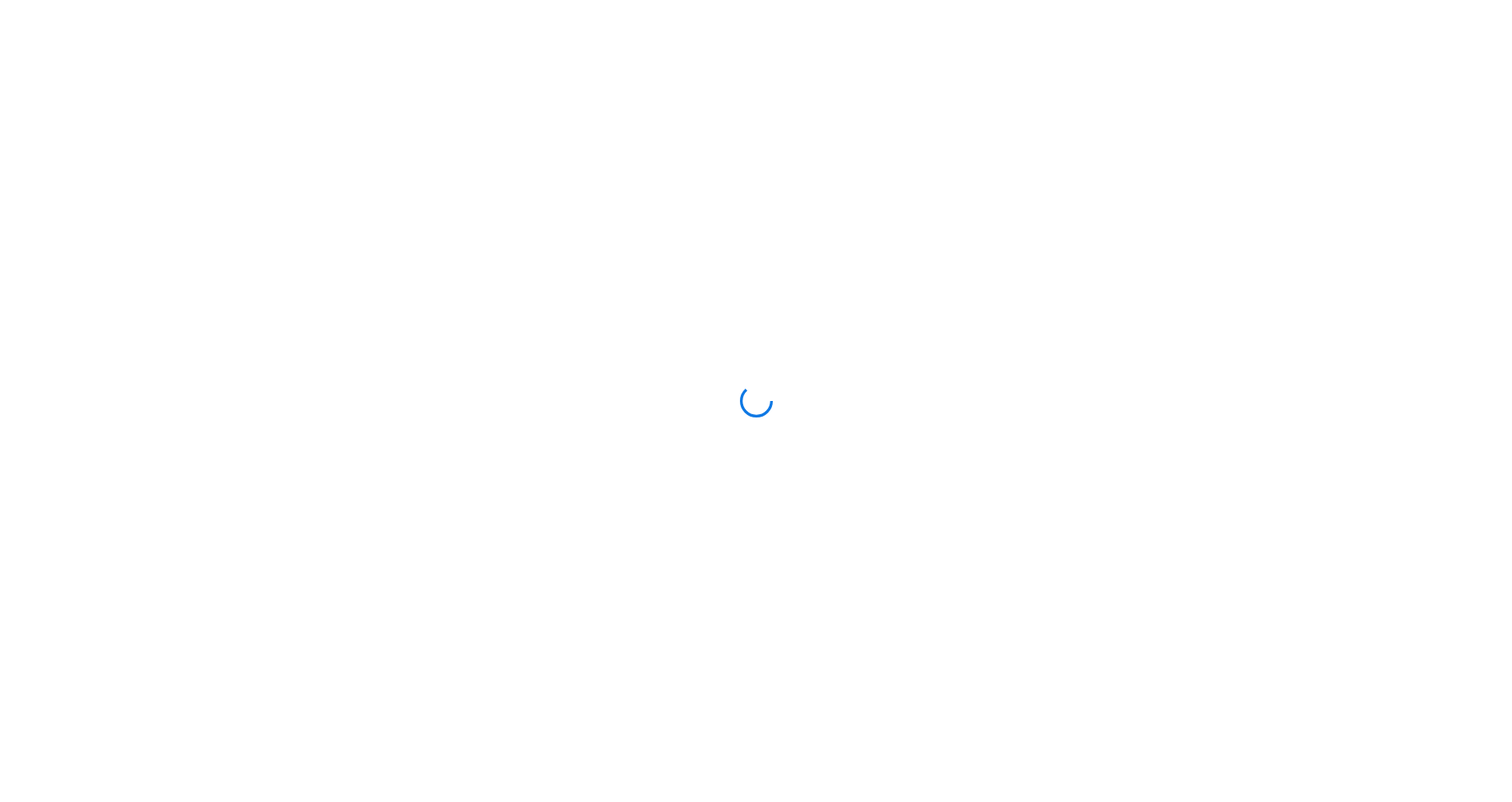 scroll, scrollTop: 0, scrollLeft: 0, axis: both 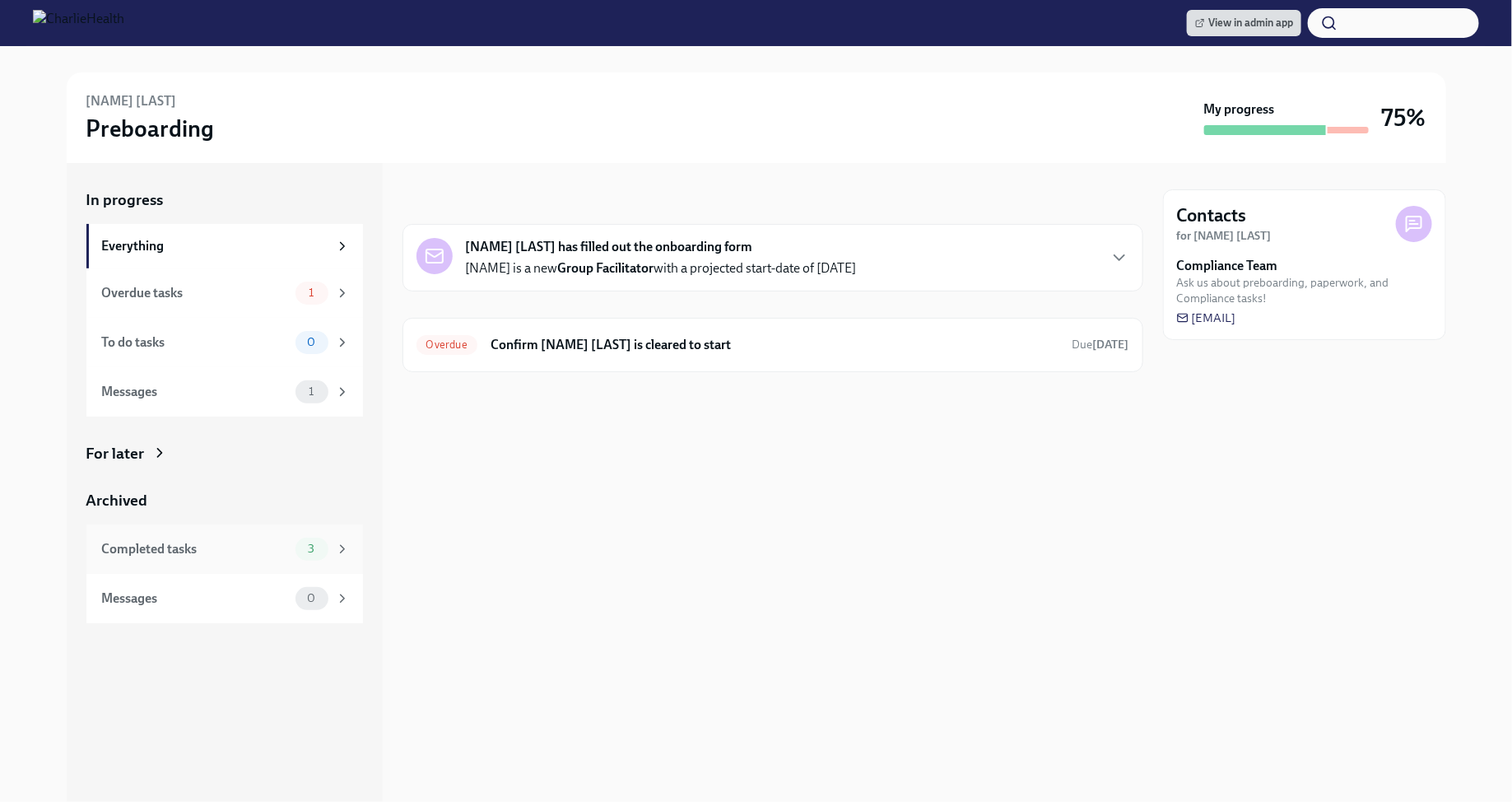 click on "Completed tasks" at bounding box center (195, 549) 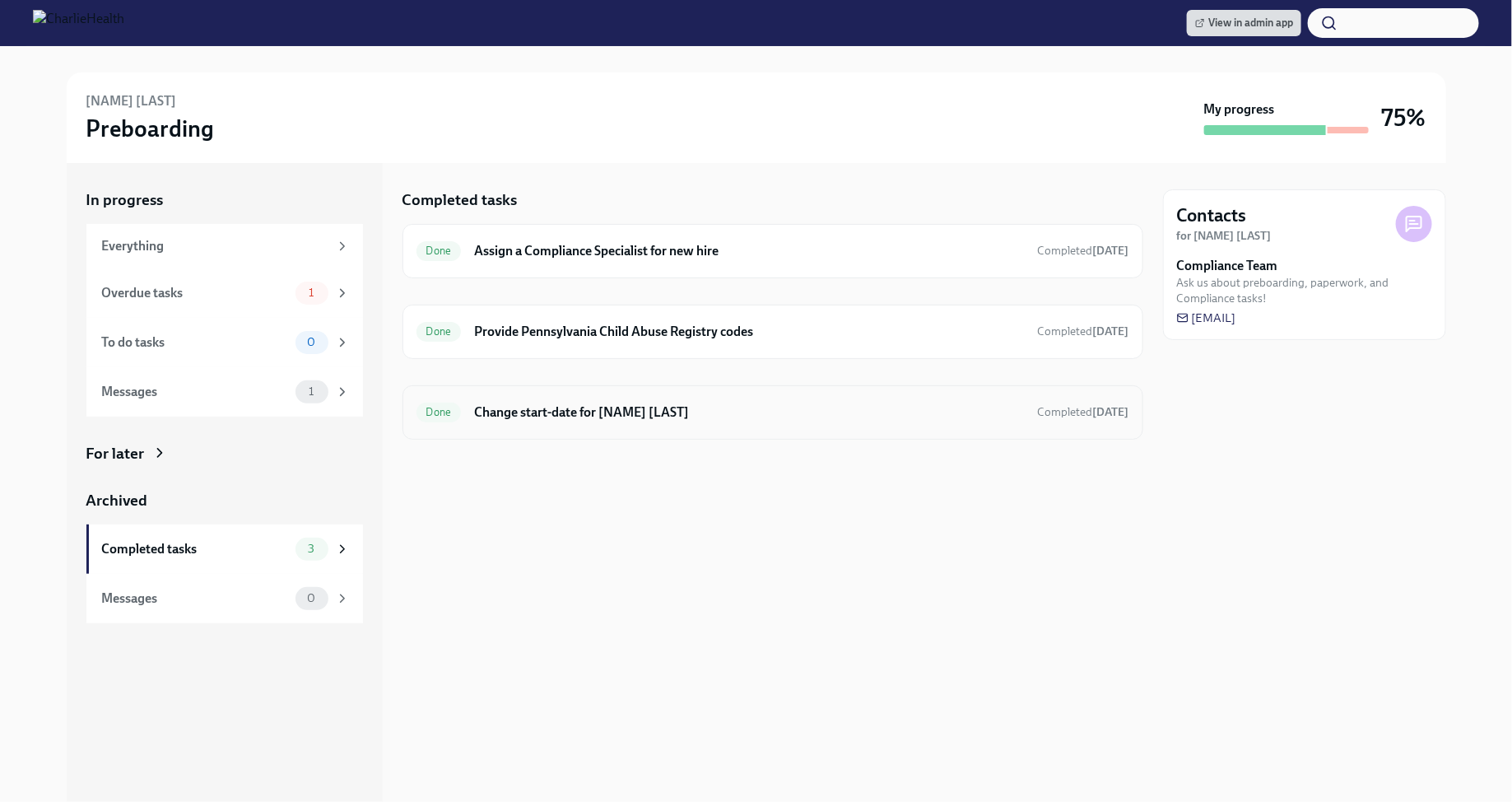click on "Change start-date for [NAME] [LAST]" at bounding box center [749, 413] 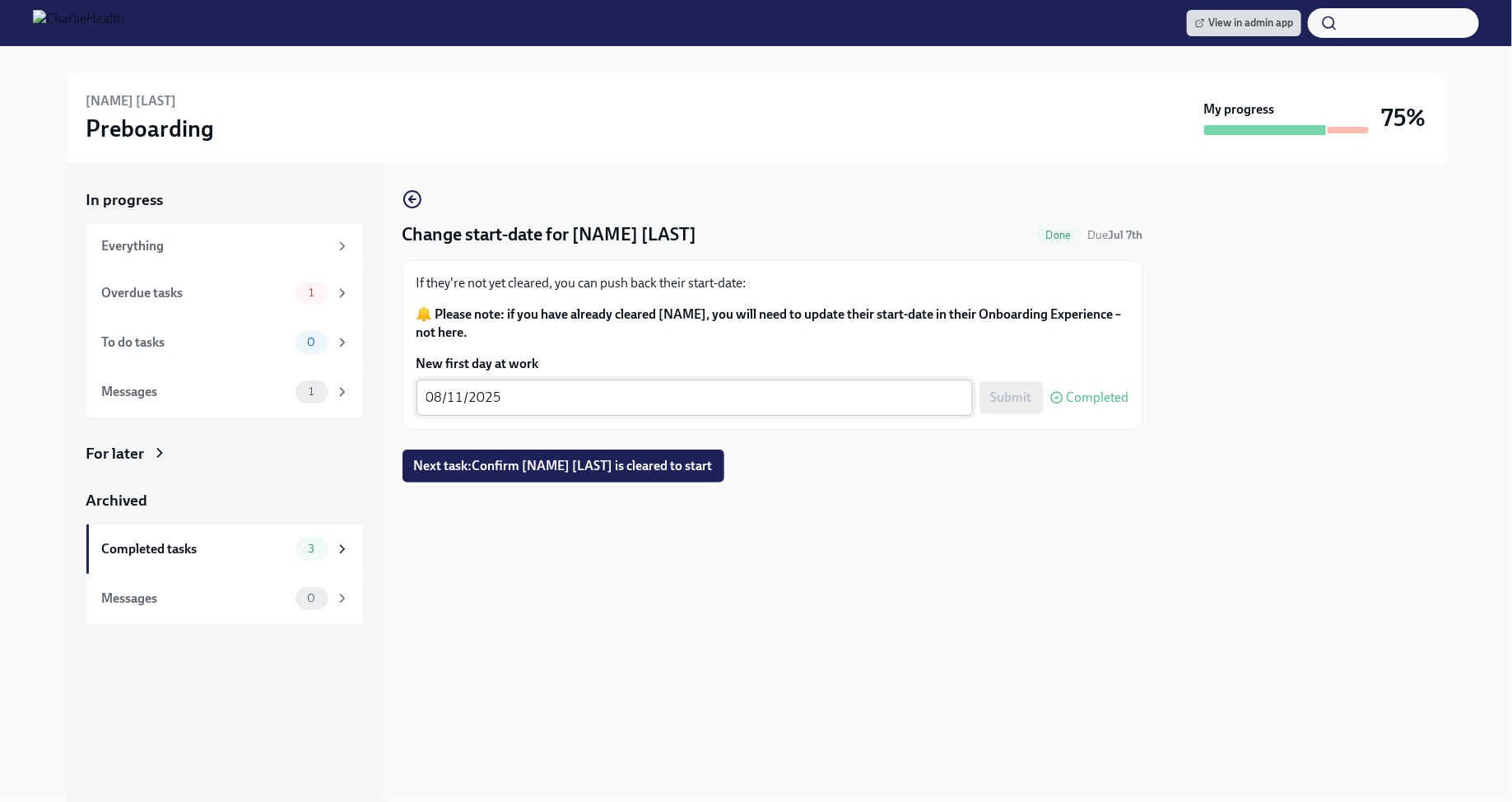 click on "08/11/2025" at bounding box center (695, 398) 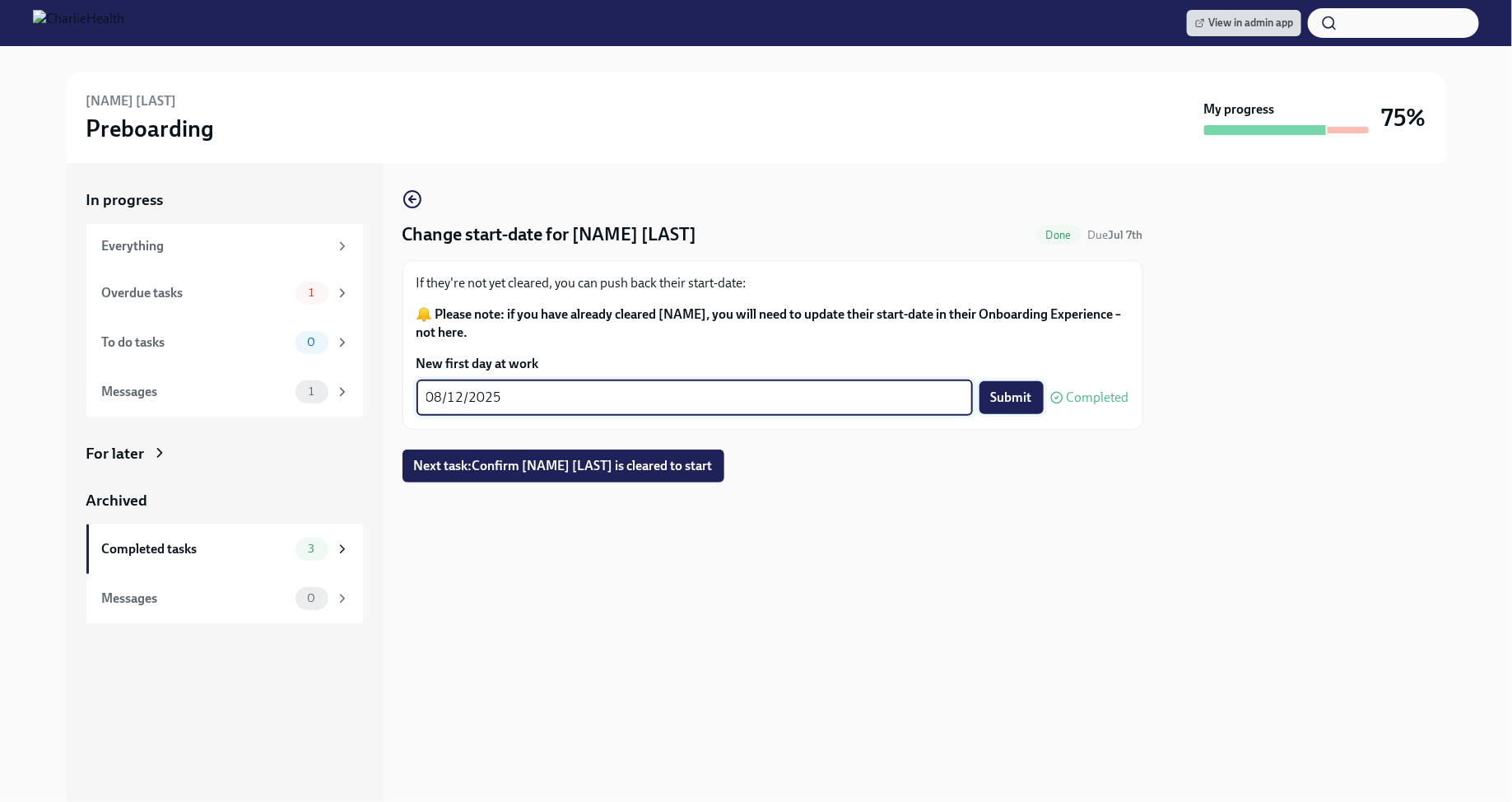 type on "08/12/2025" 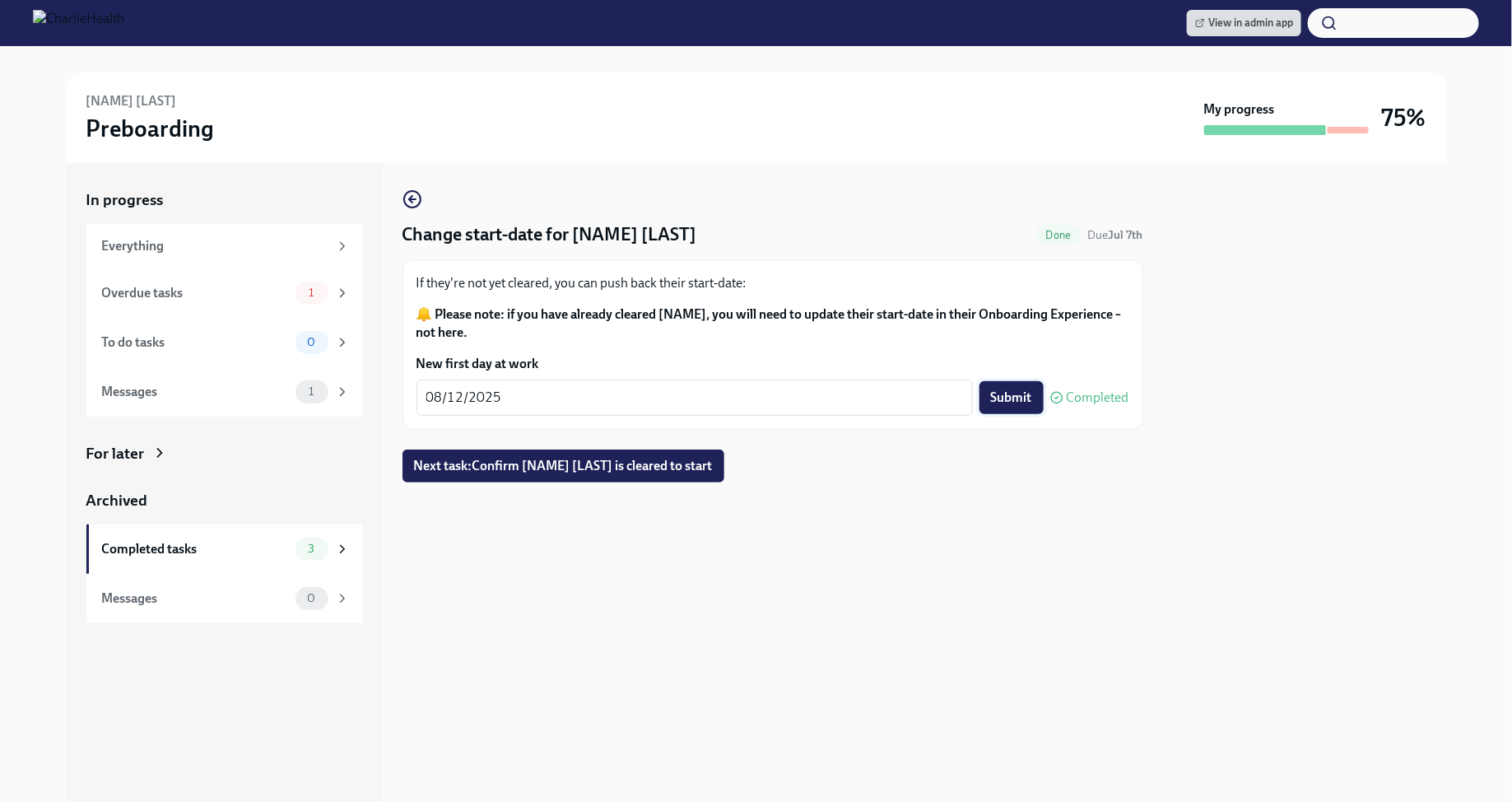 click on "Submit" at bounding box center (1012, 398) 